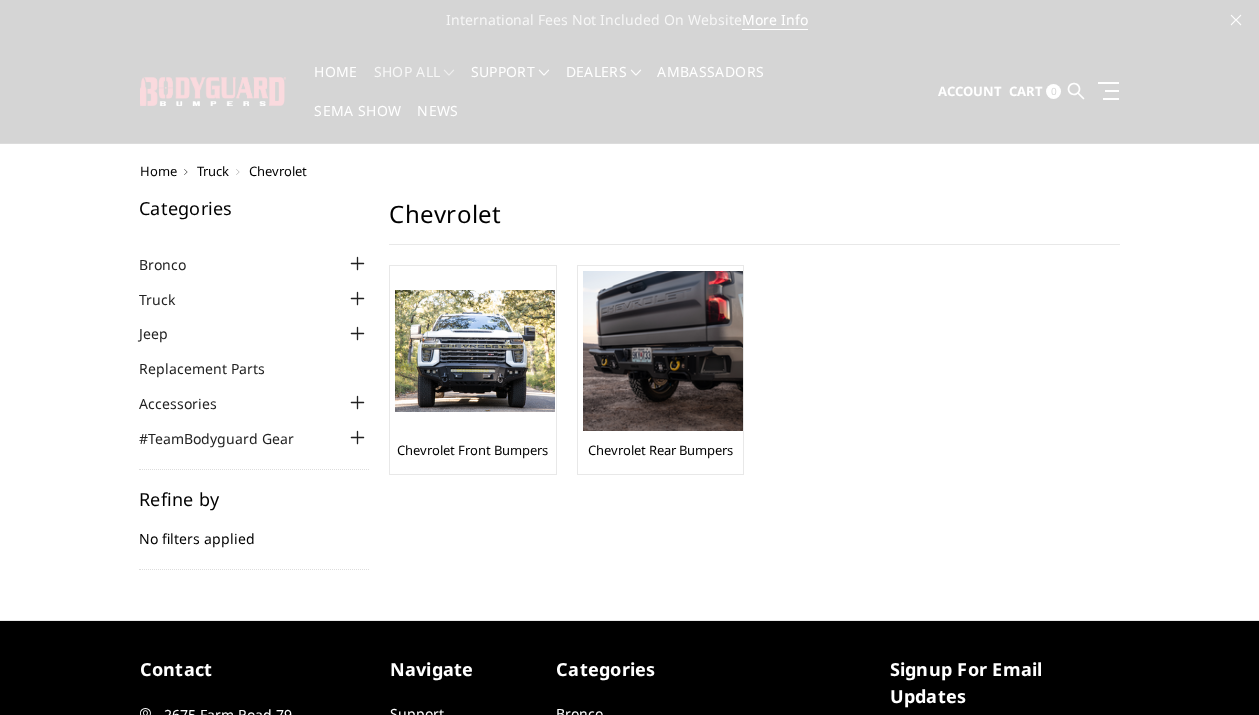 scroll, scrollTop: 0, scrollLeft: 0, axis: both 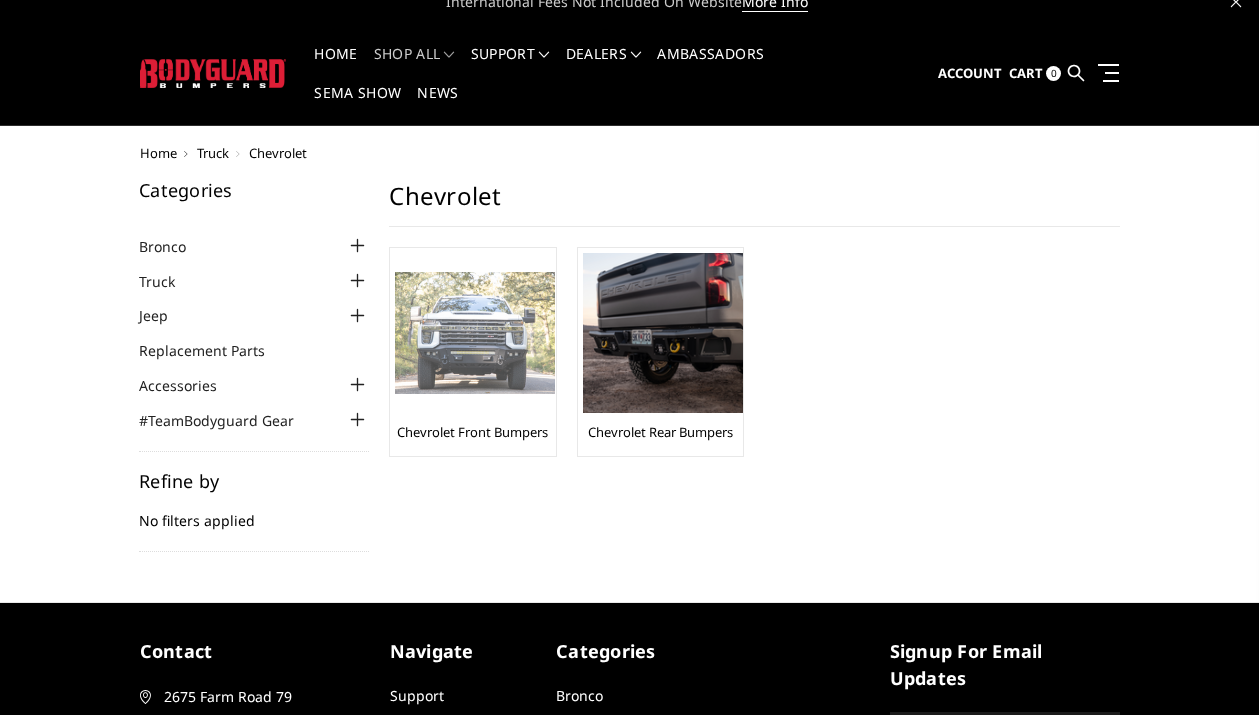 click on "Chevrolet Front Bumpers" at bounding box center [472, 432] 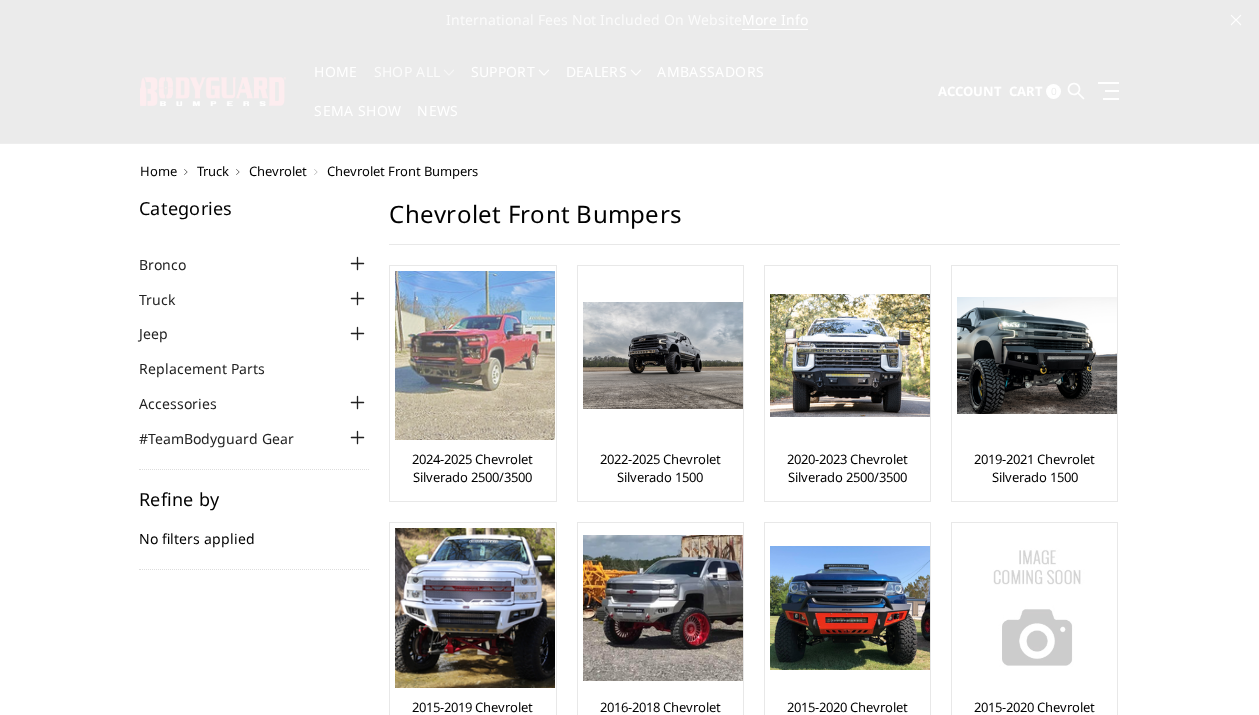 scroll, scrollTop: 0, scrollLeft: 0, axis: both 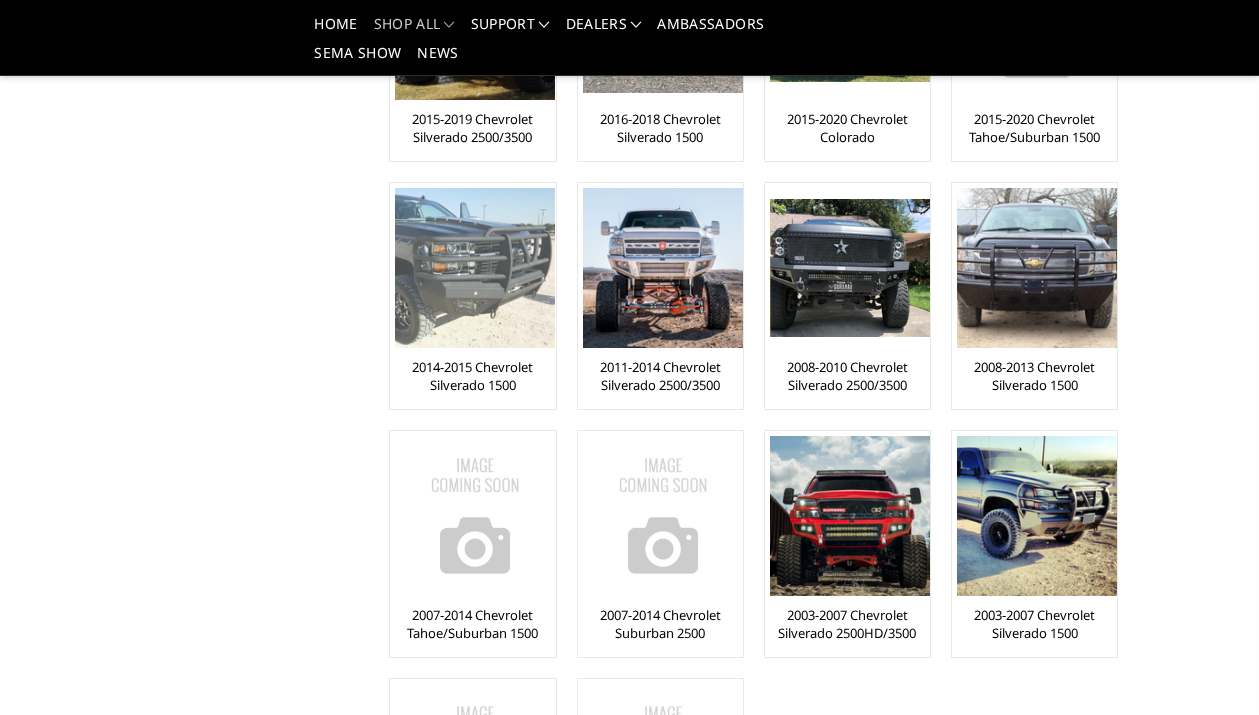 click on "2014-2015 Chevrolet Silverado 1500" at bounding box center (472, 376) 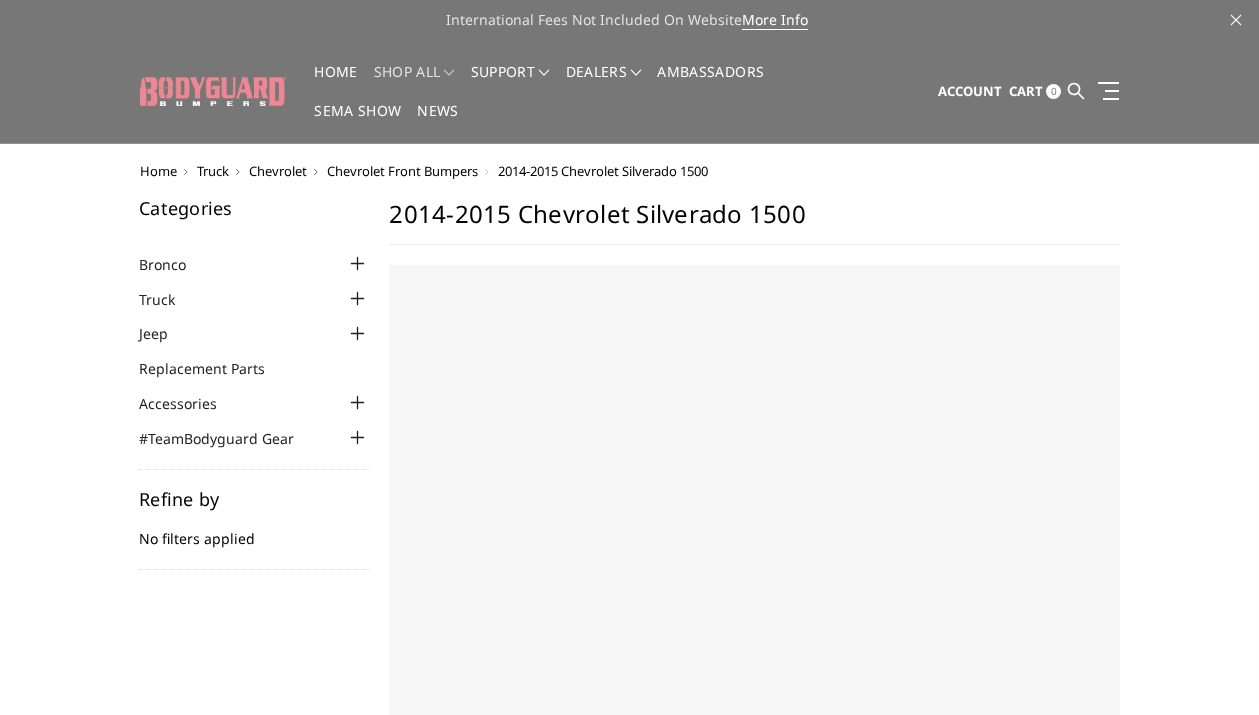 scroll, scrollTop: 0, scrollLeft: 0, axis: both 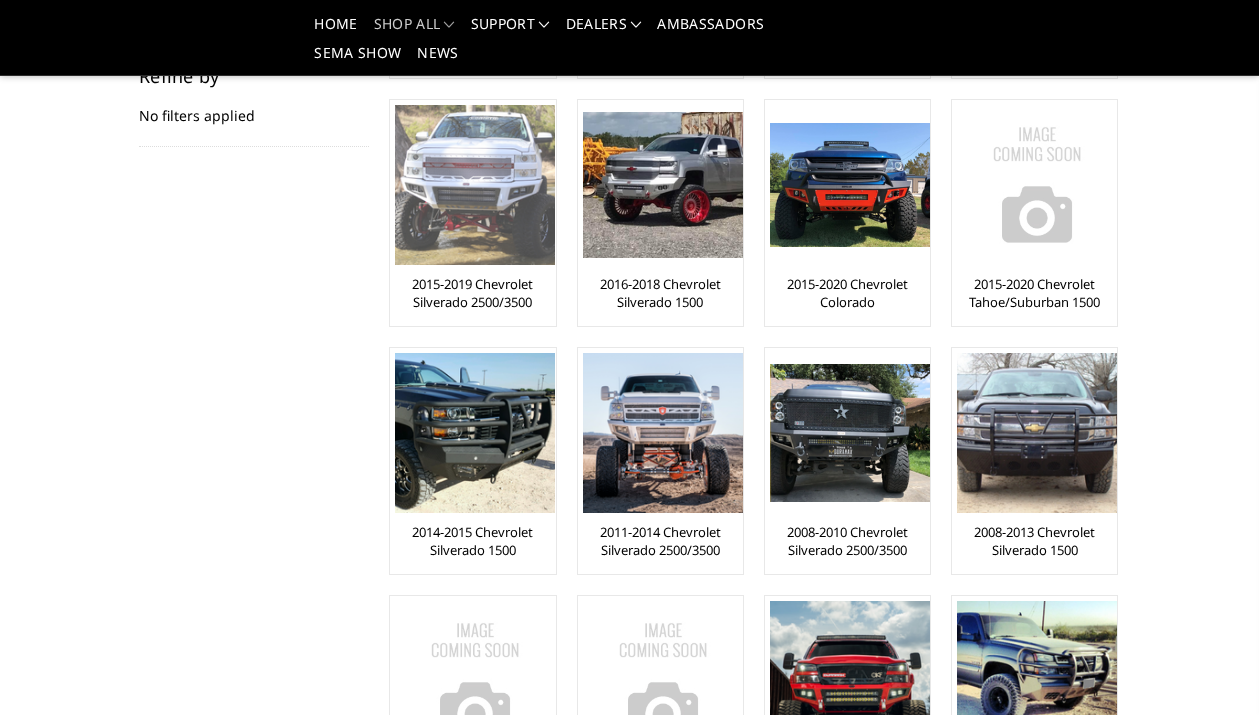 click on "2015-2019 Chevrolet Silverado 2500/3500" at bounding box center (472, 293) 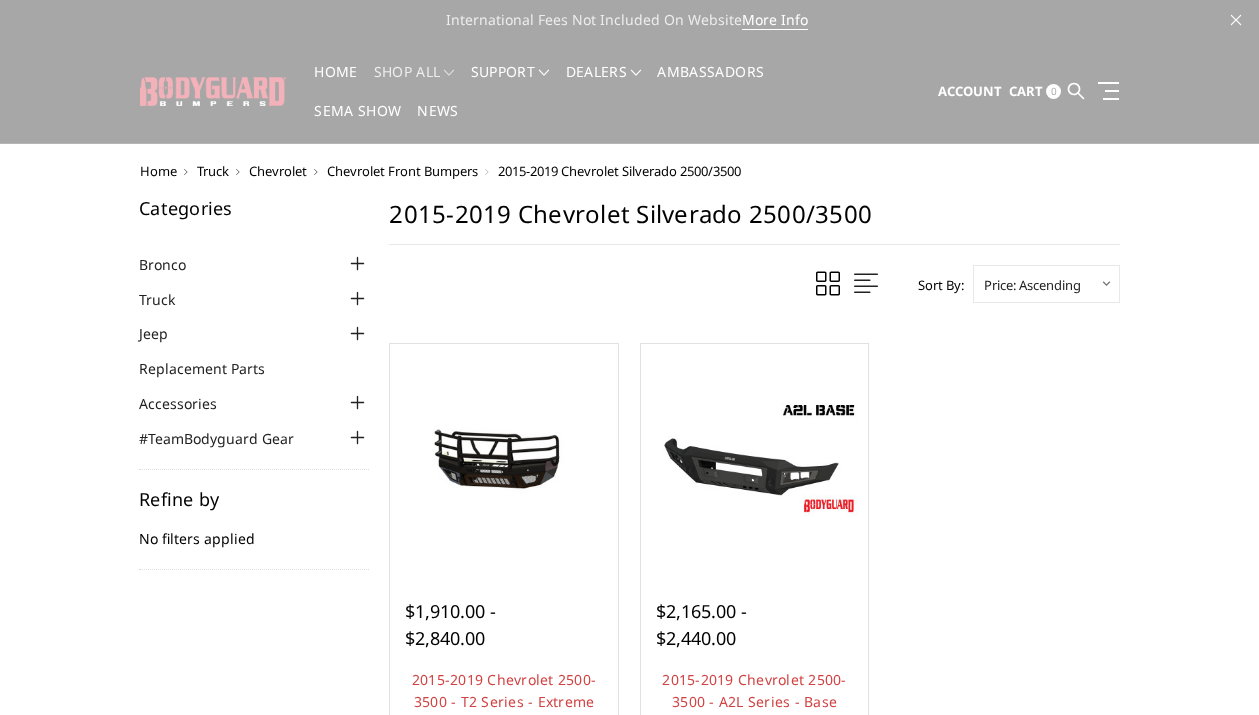 scroll, scrollTop: 0, scrollLeft: 0, axis: both 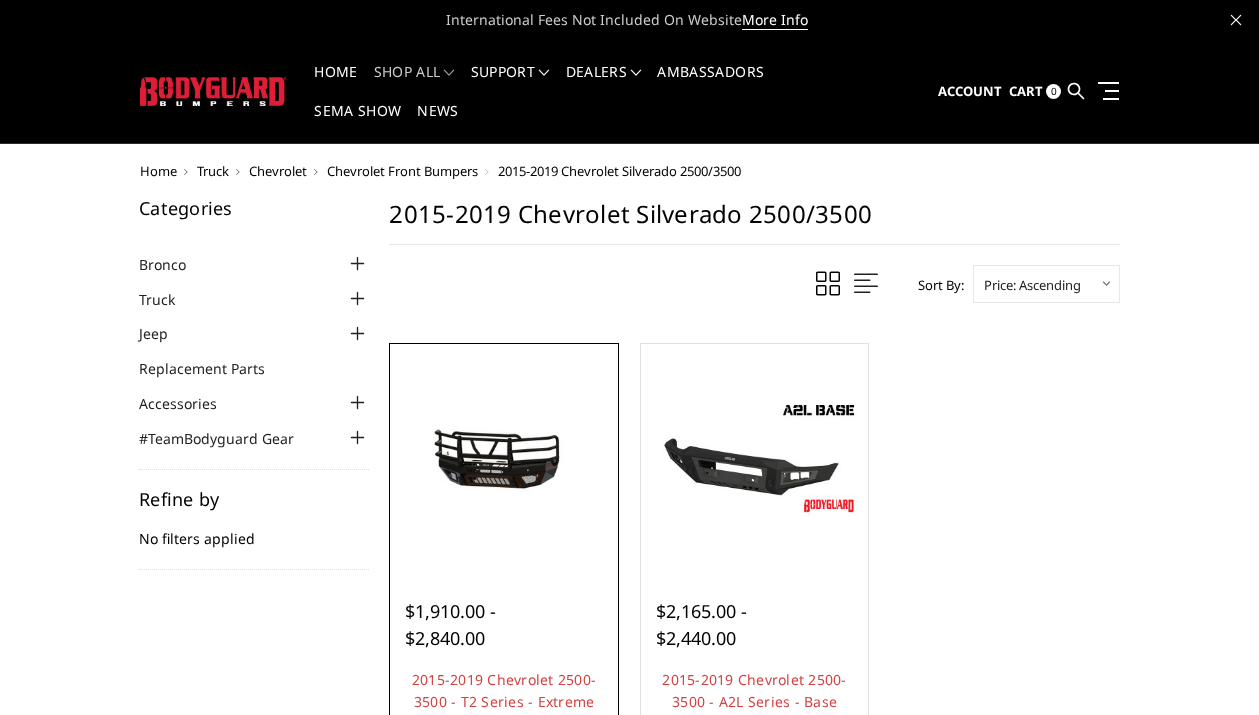 click at bounding box center (504, 458) 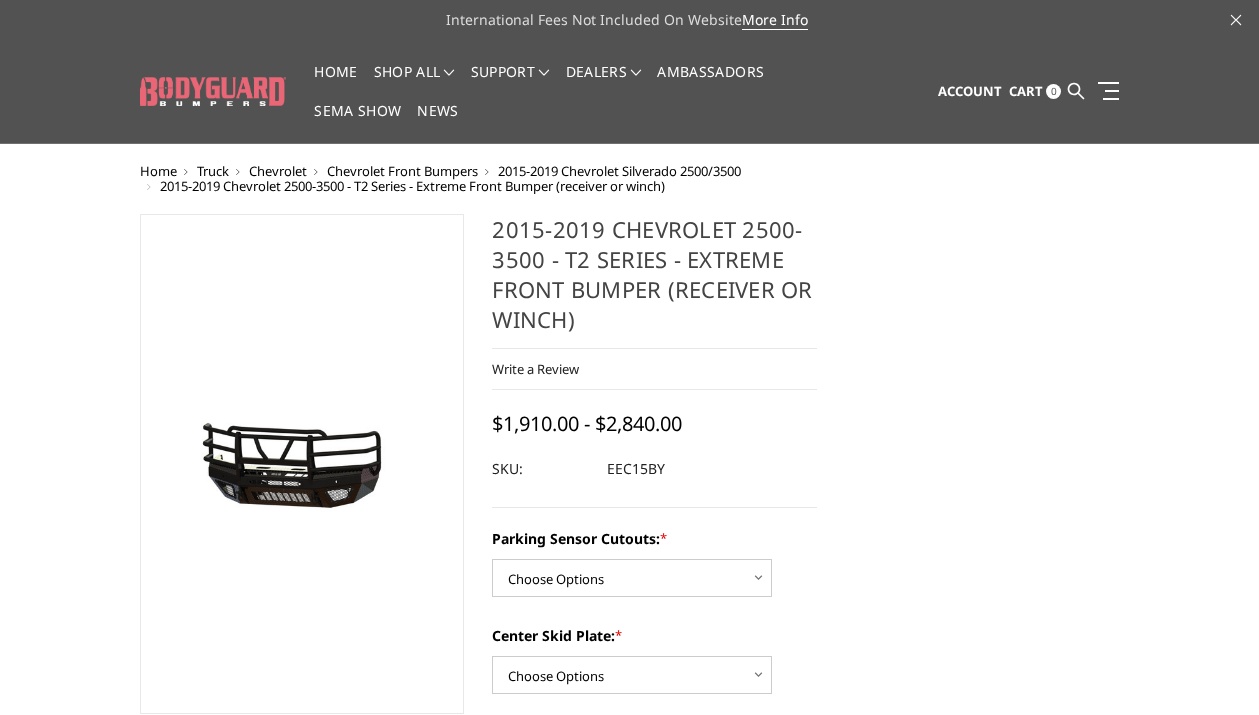 scroll, scrollTop: 0, scrollLeft: 0, axis: both 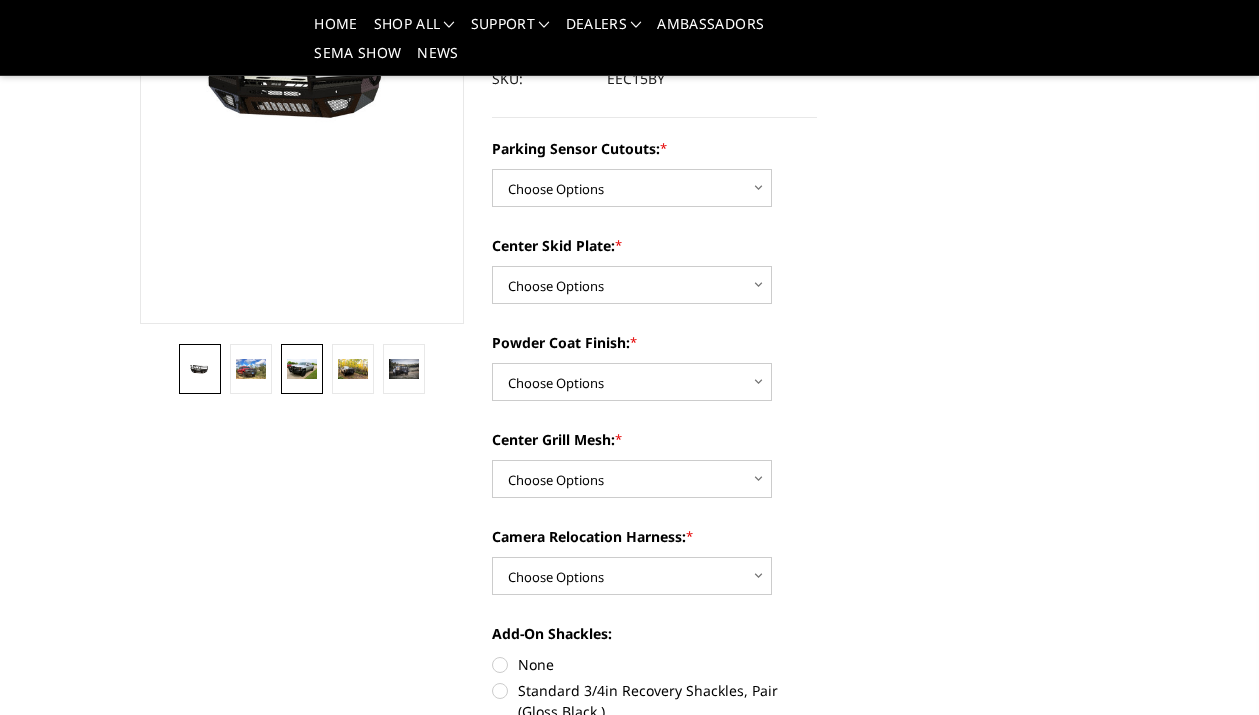 click at bounding box center [301, 369] 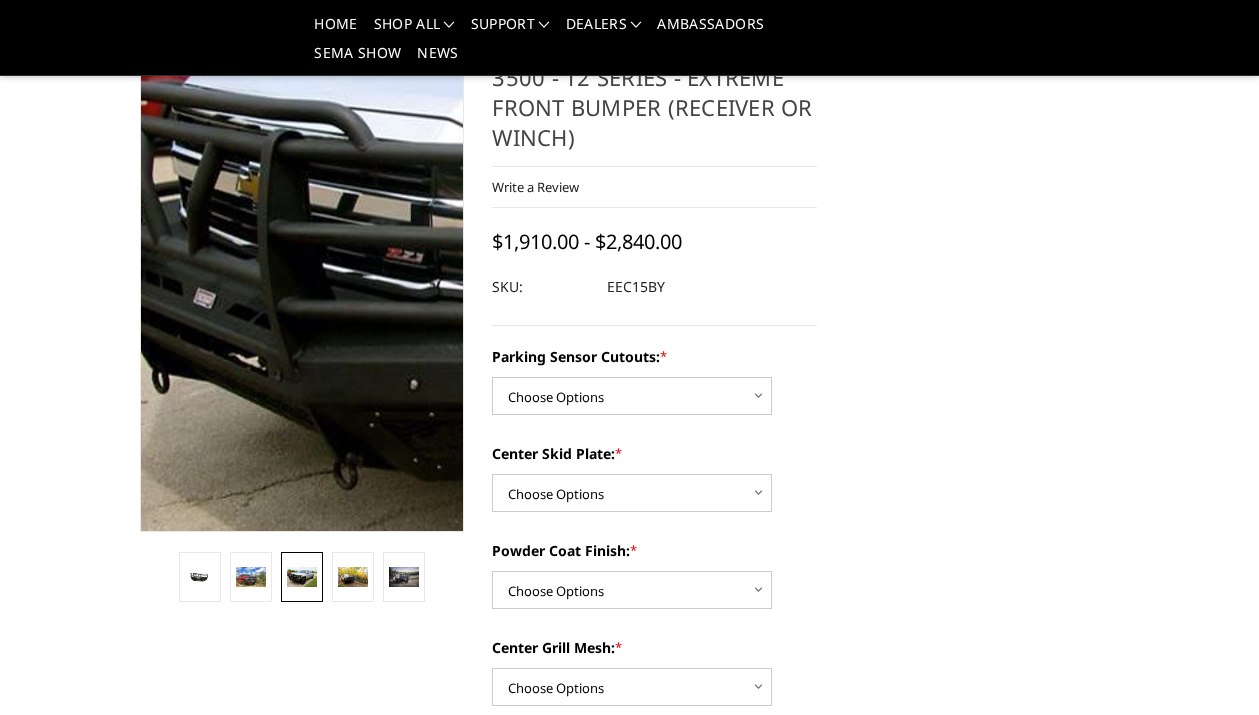 scroll, scrollTop: 119, scrollLeft: 0, axis: vertical 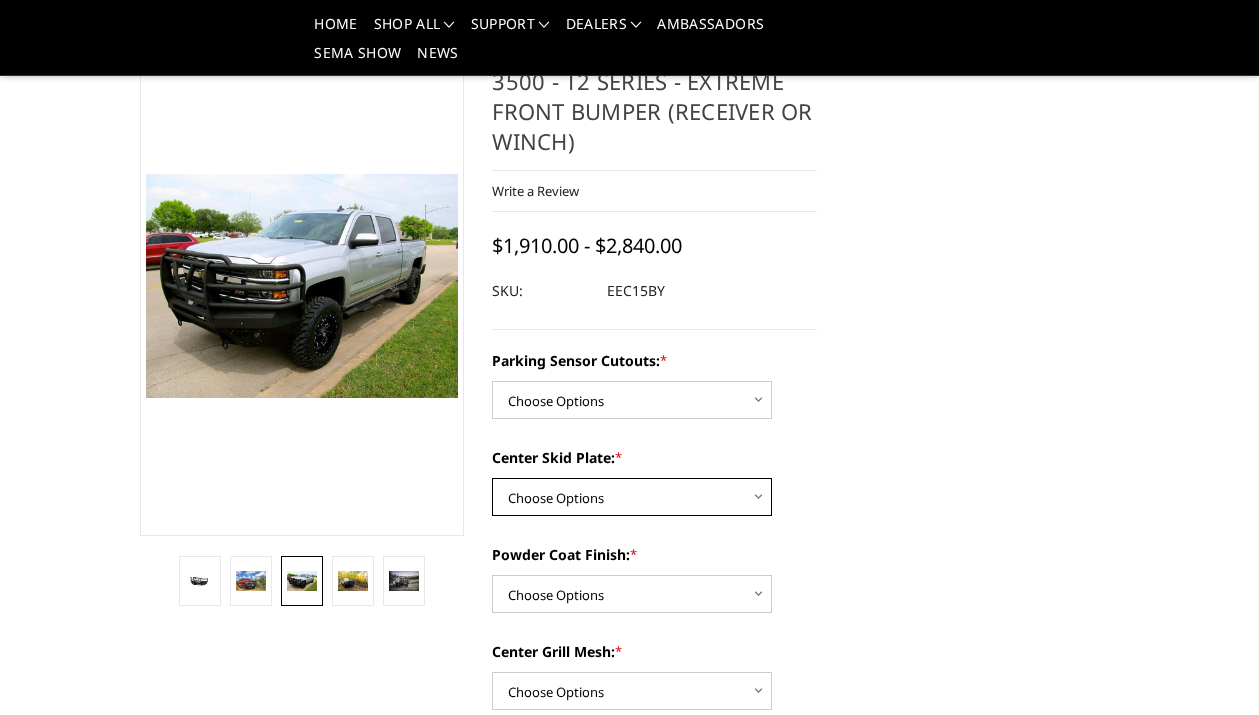 select on "3800" 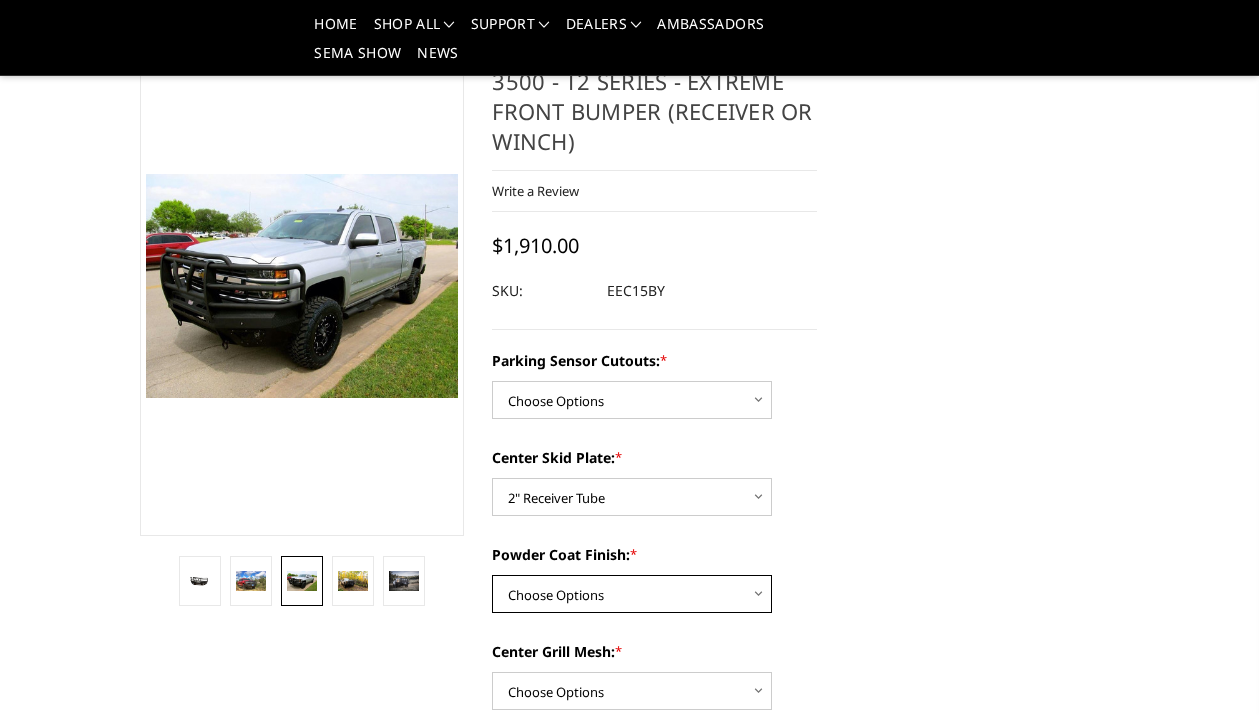 select on "3805" 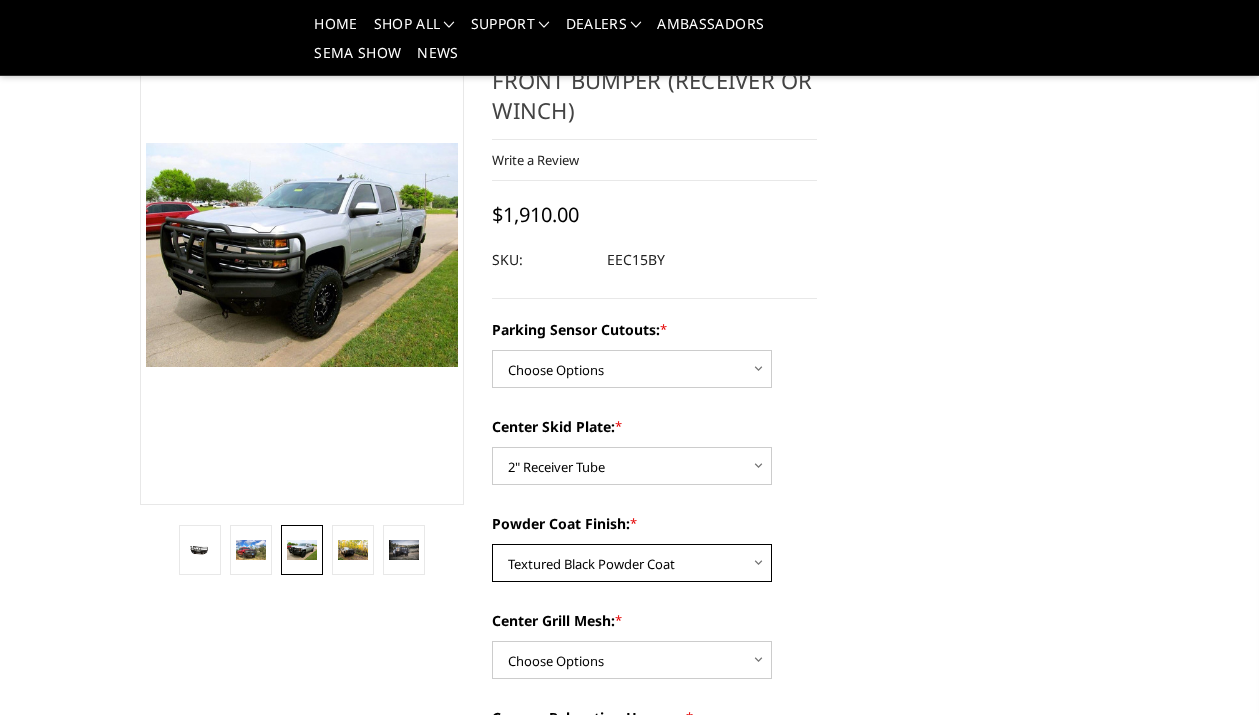 scroll, scrollTop: 183, scrollLeft: 0, axis: vertical 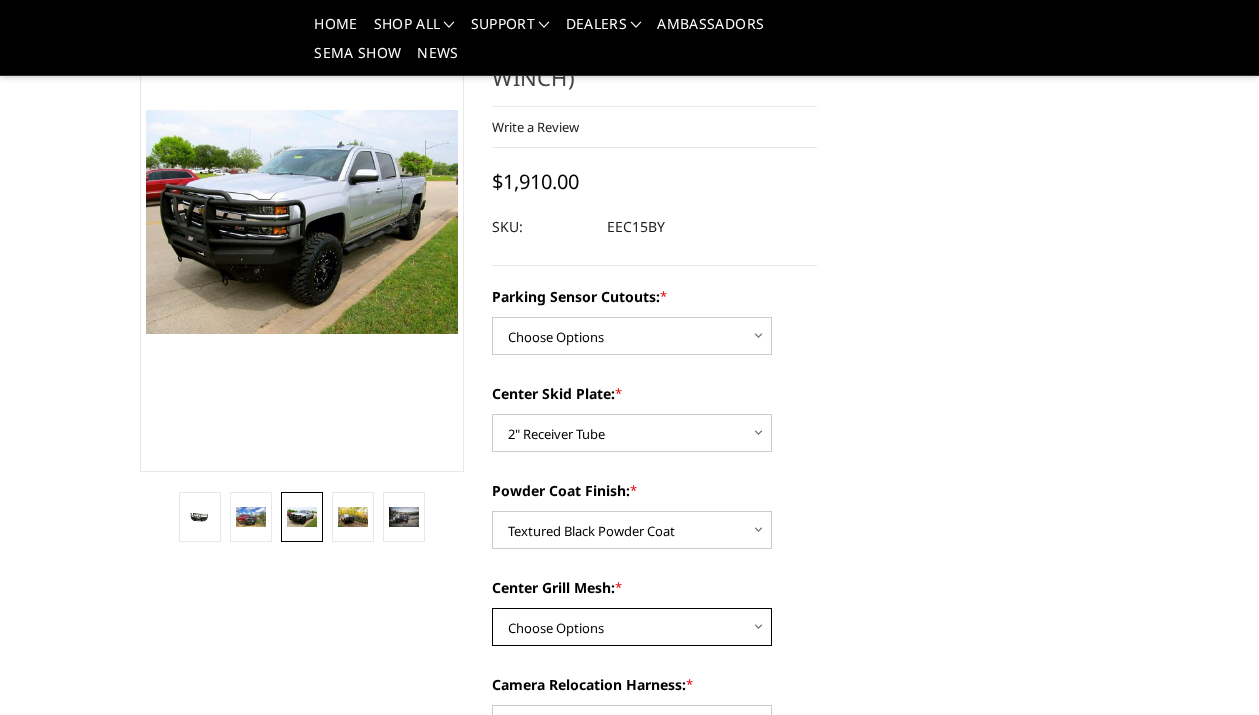 select on "3806" 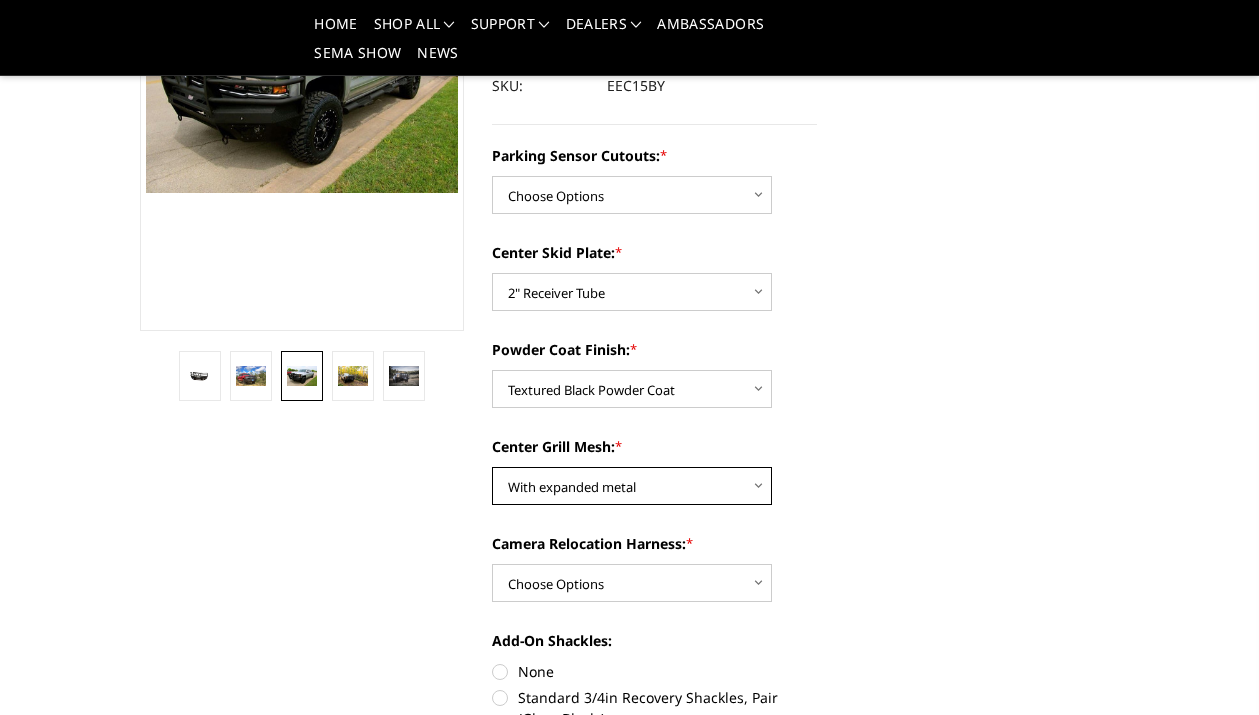 scroll, scrollTop: 343, scrollLeft: 0, axis: vertical 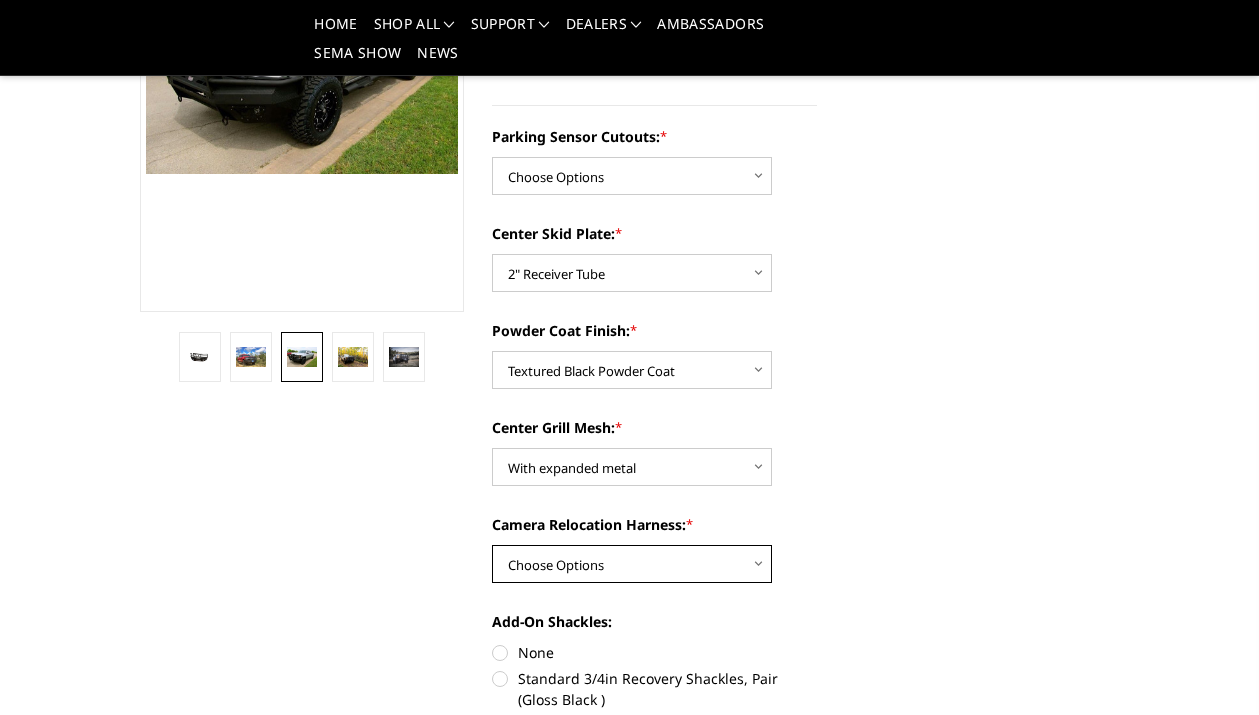 select on "3809" 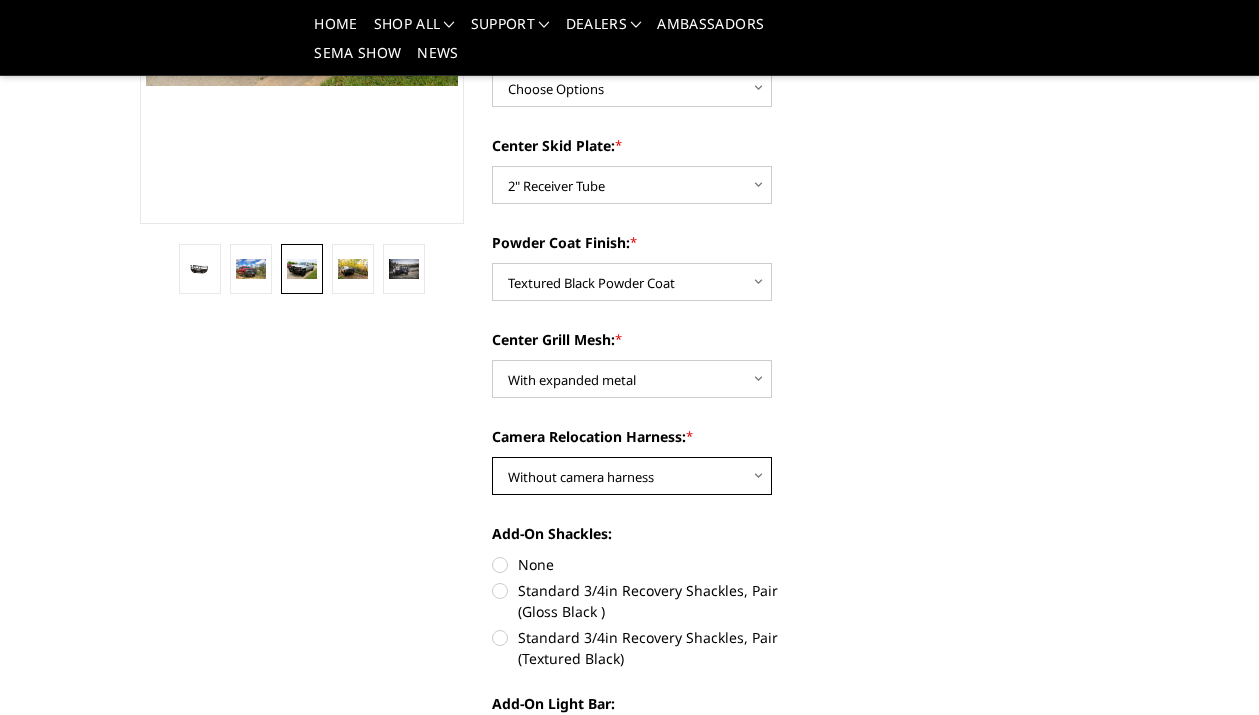 scroll, scrollTop: 488, scrollLeft: 0, axis: vertical 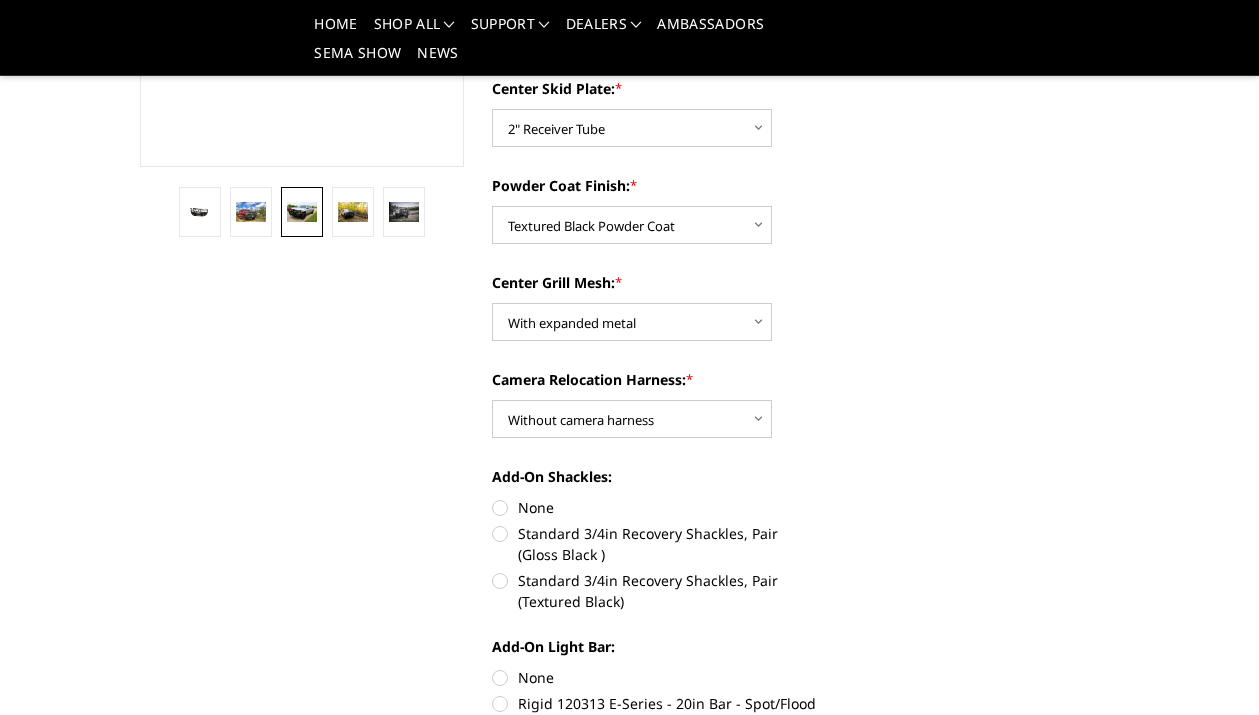 click on "Standard 3/4in Recovery Shackles, Pair (Textured Black)" at bounding box center [654, 591] 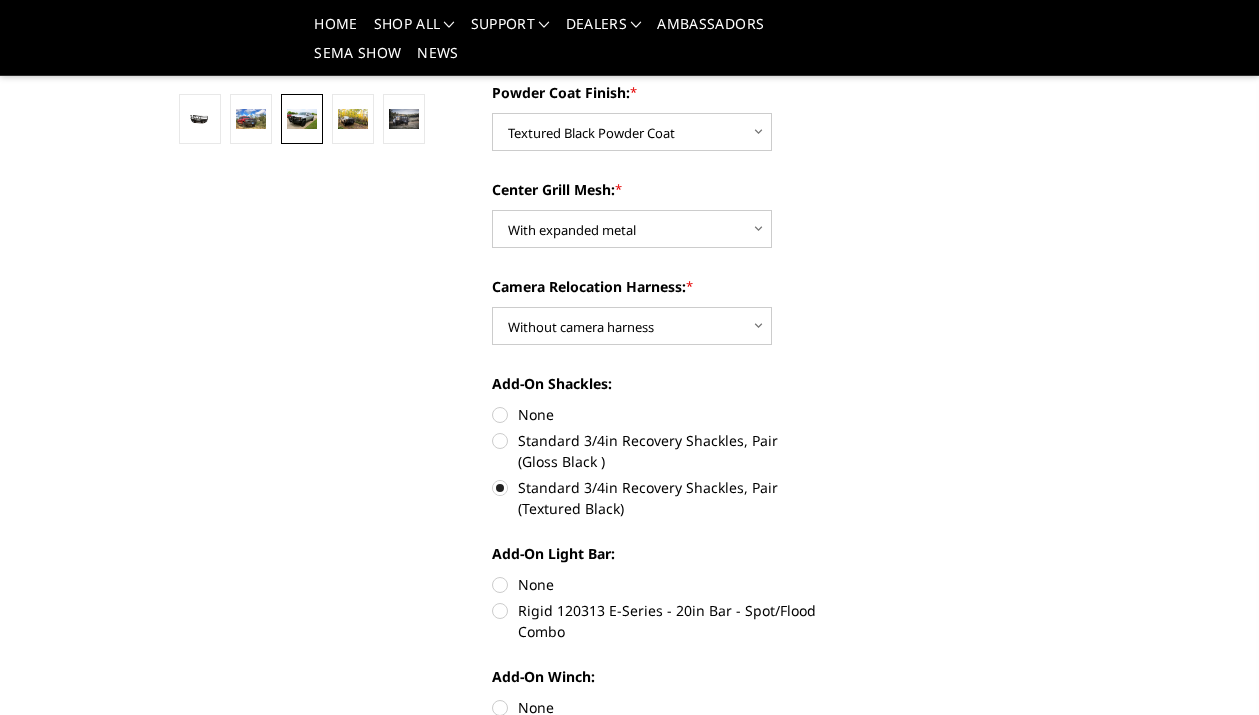 scroll, scrollTop: 585, scrollLeft: 0, axis: vertical 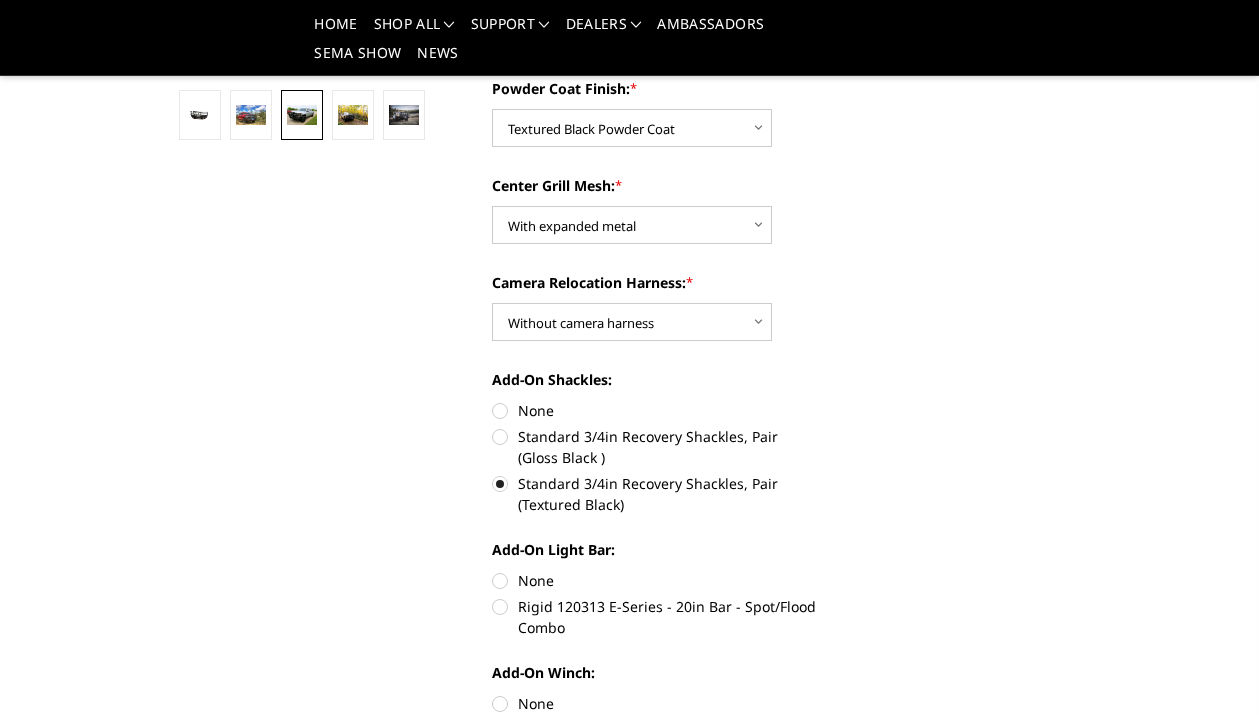 click on "None" at bounding box center (654, 580) 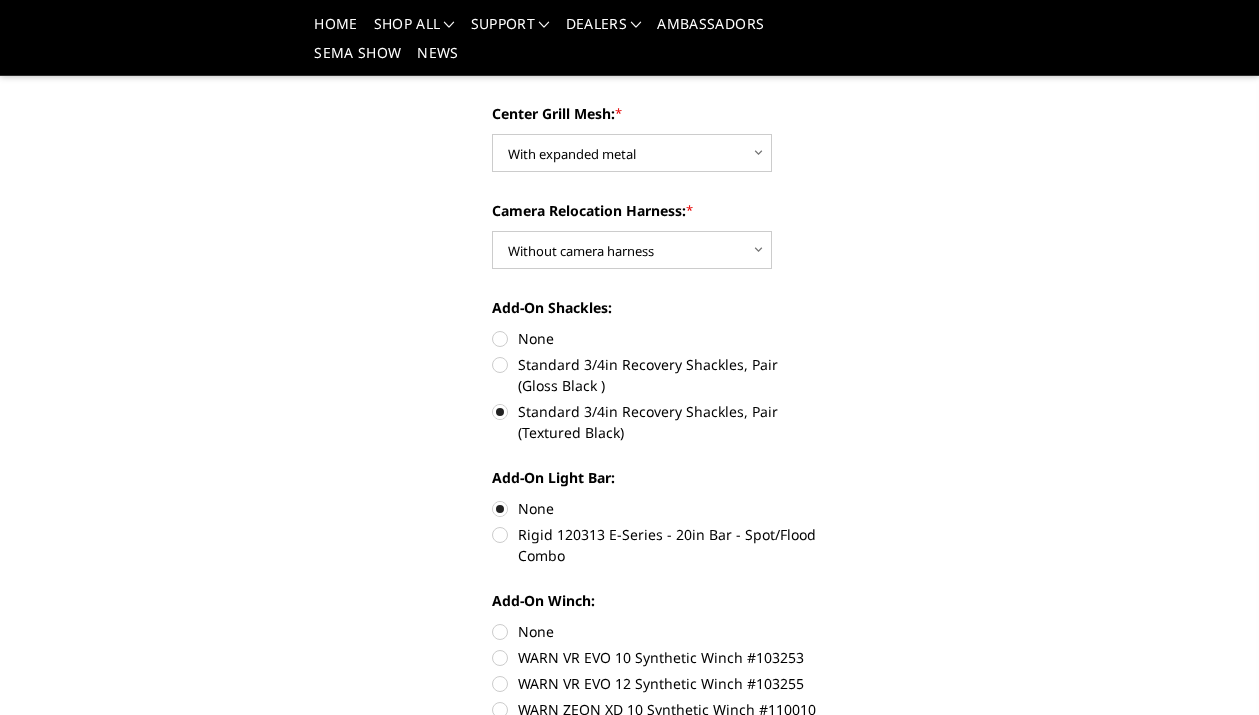 scroll, scrollTop: 668, scrollLeft: 0, axis: vertical 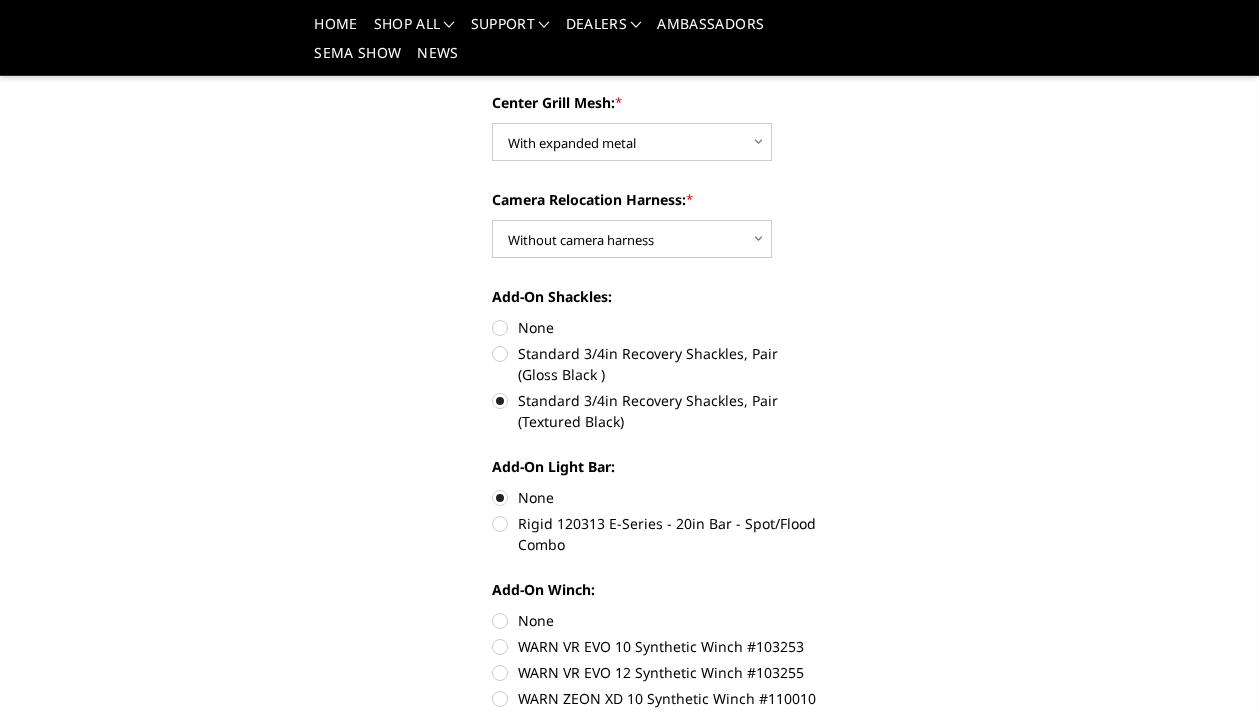 click on "None" at bounding box center [654, 620] 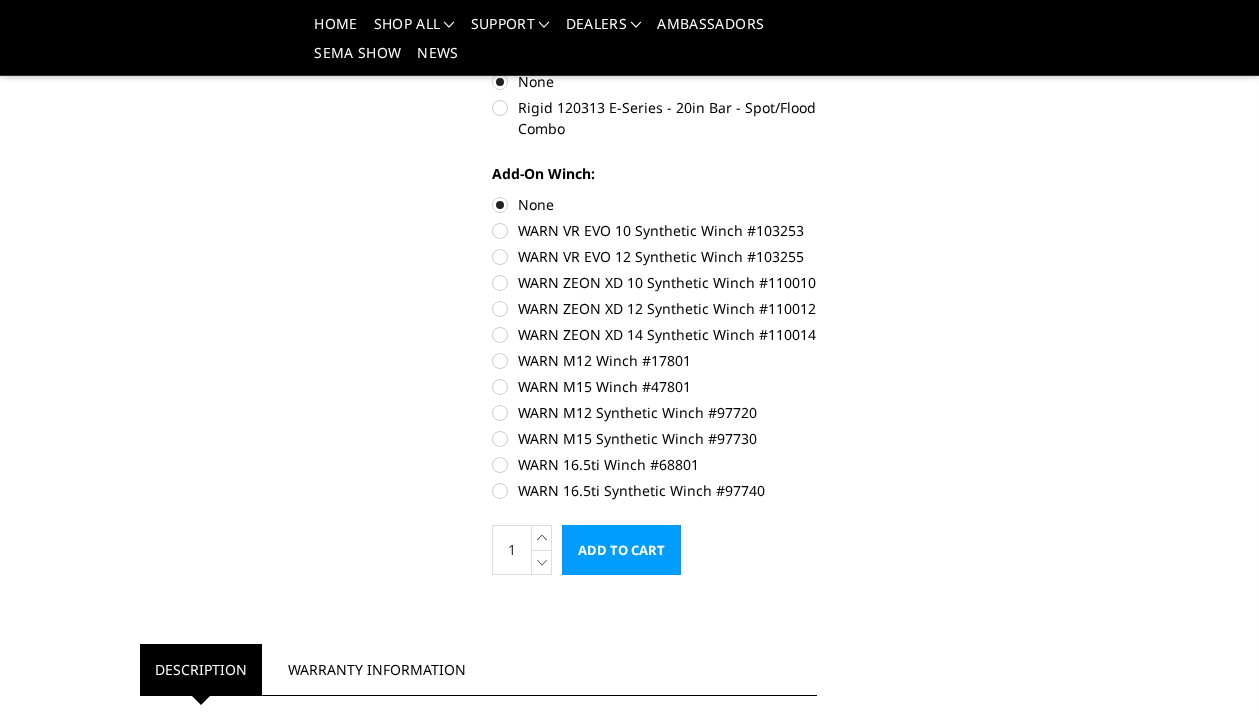 scroll, scrollTop: 1088, scrollLeft: 0, axis: vertical 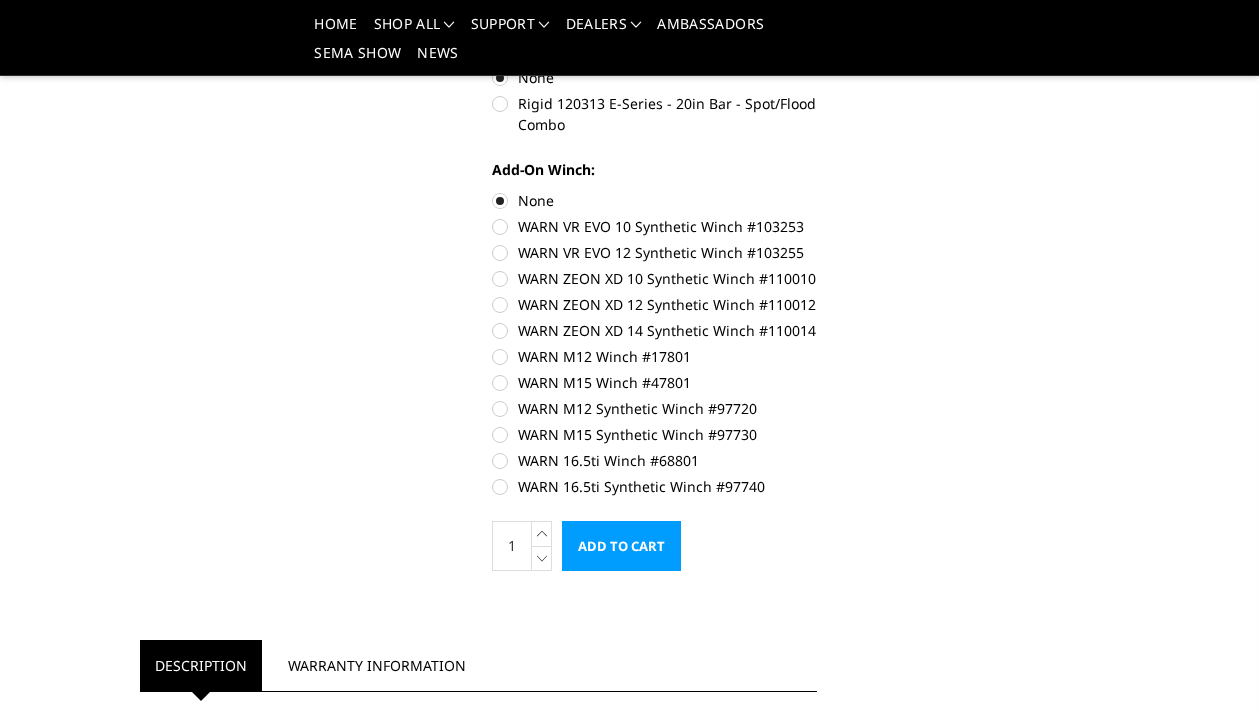click on "Add to Cart" at bounding box center (621, 546) 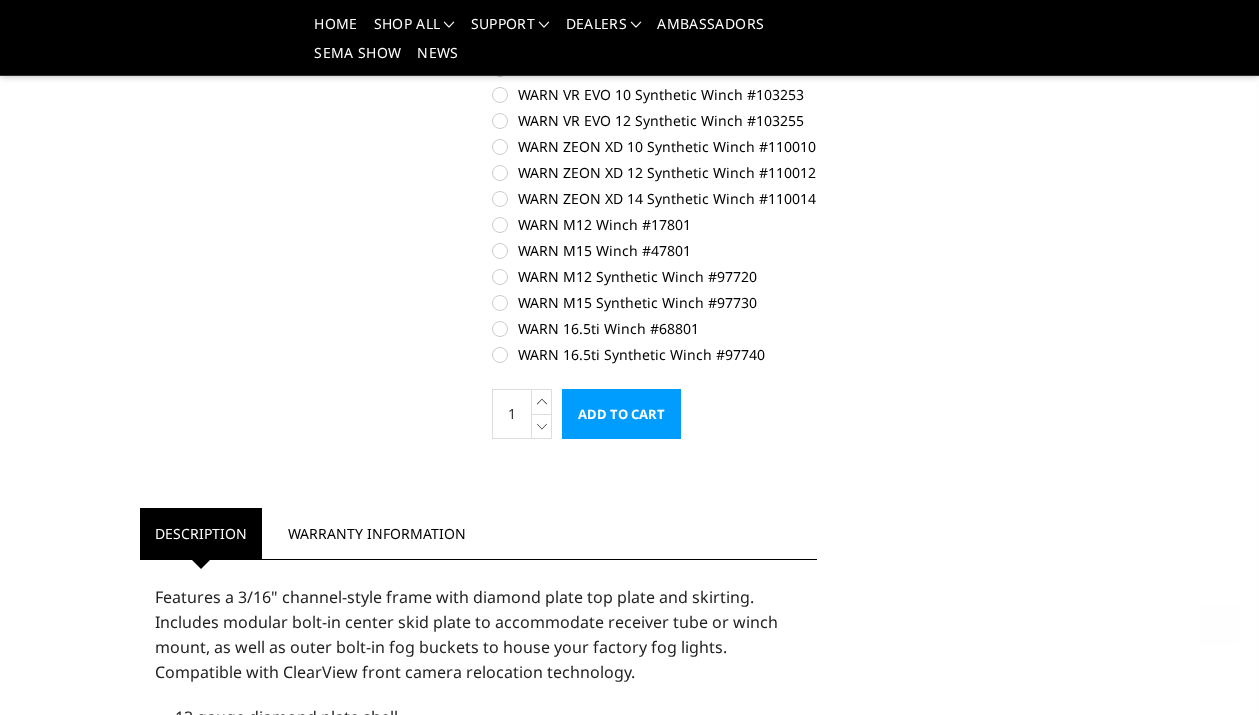 scroll, scrollTop: 1404, scrollLeft: 0, axis: vertical 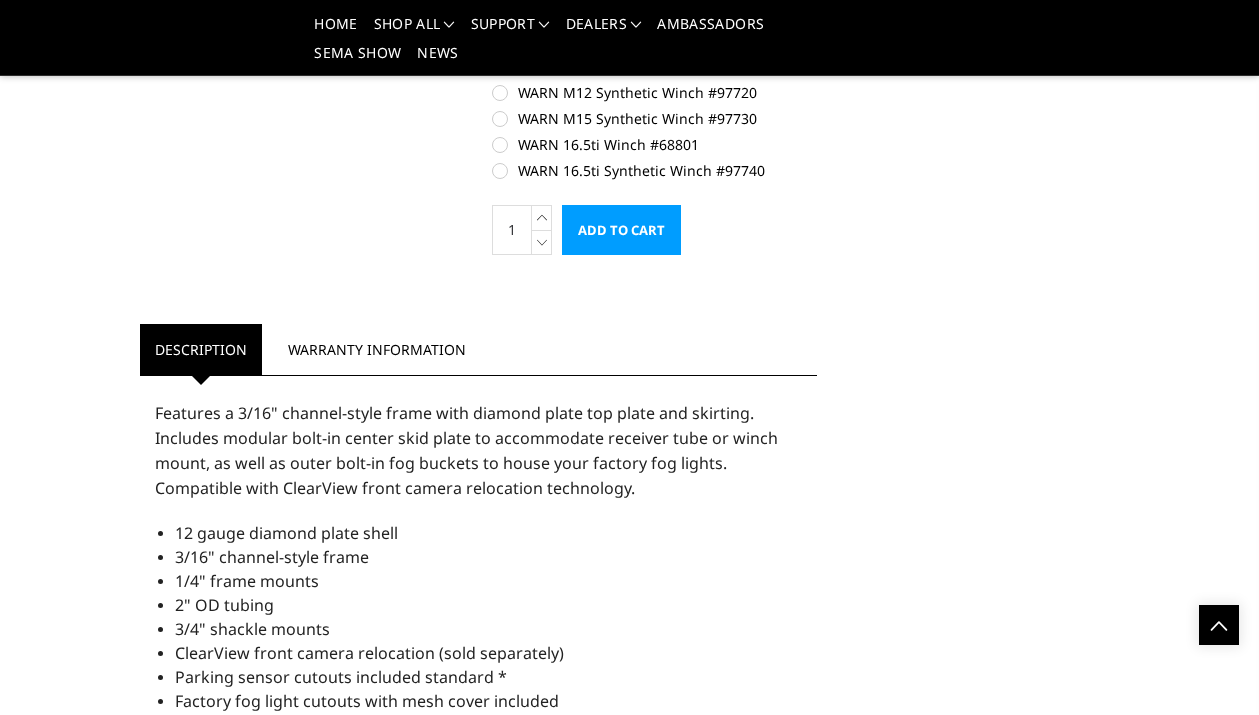 click on "Add to Cart" at bounding box center (621, 230) 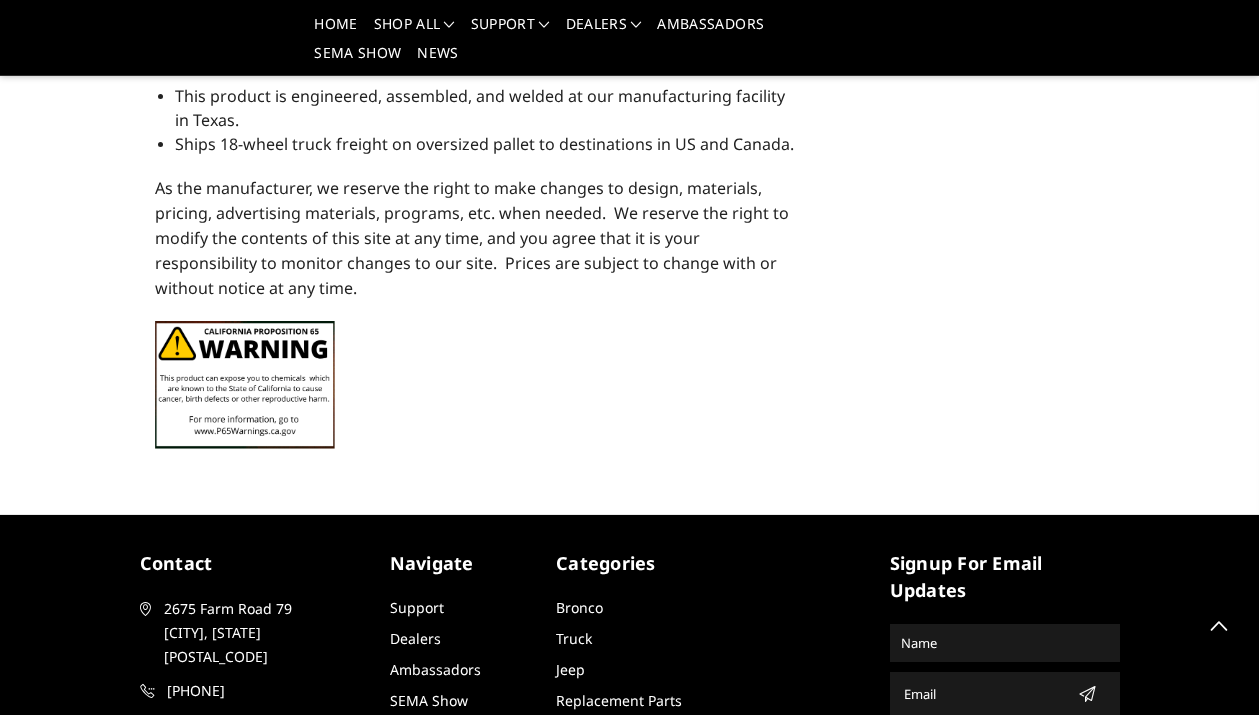 scroll, scrollTop: 2427, scrollLeft: 0, axis: vertical 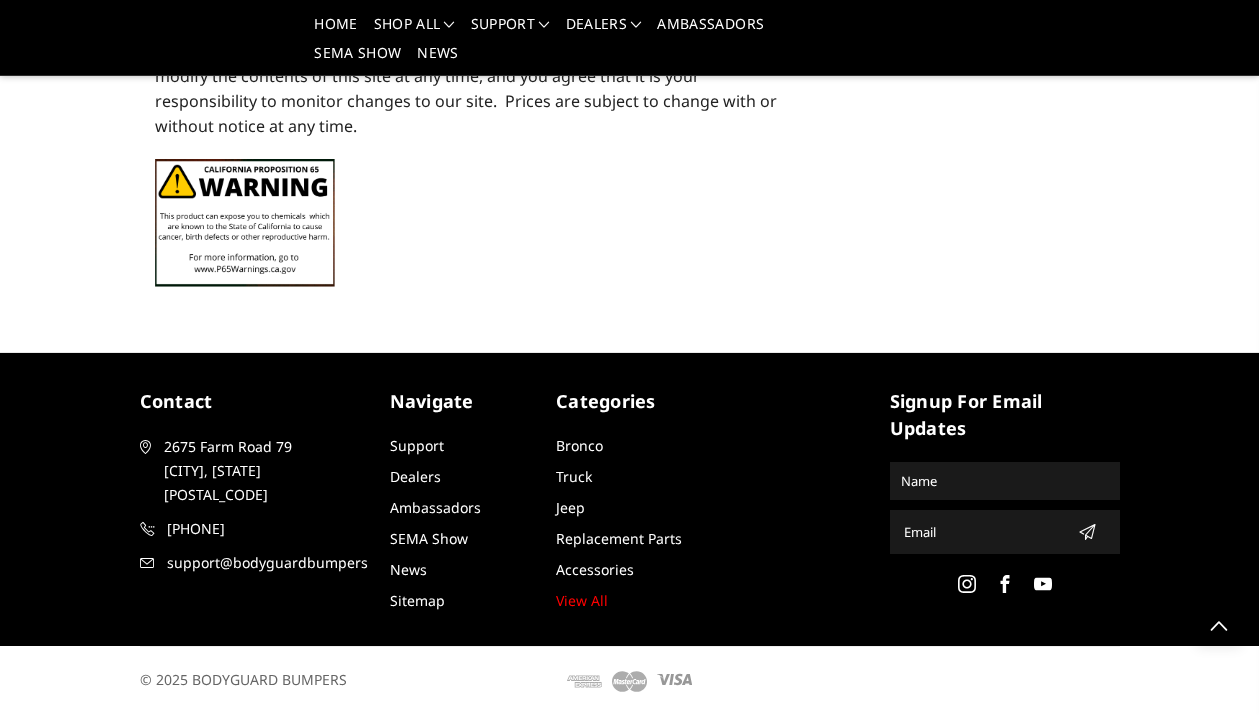 click at bounding box center (145, 447) 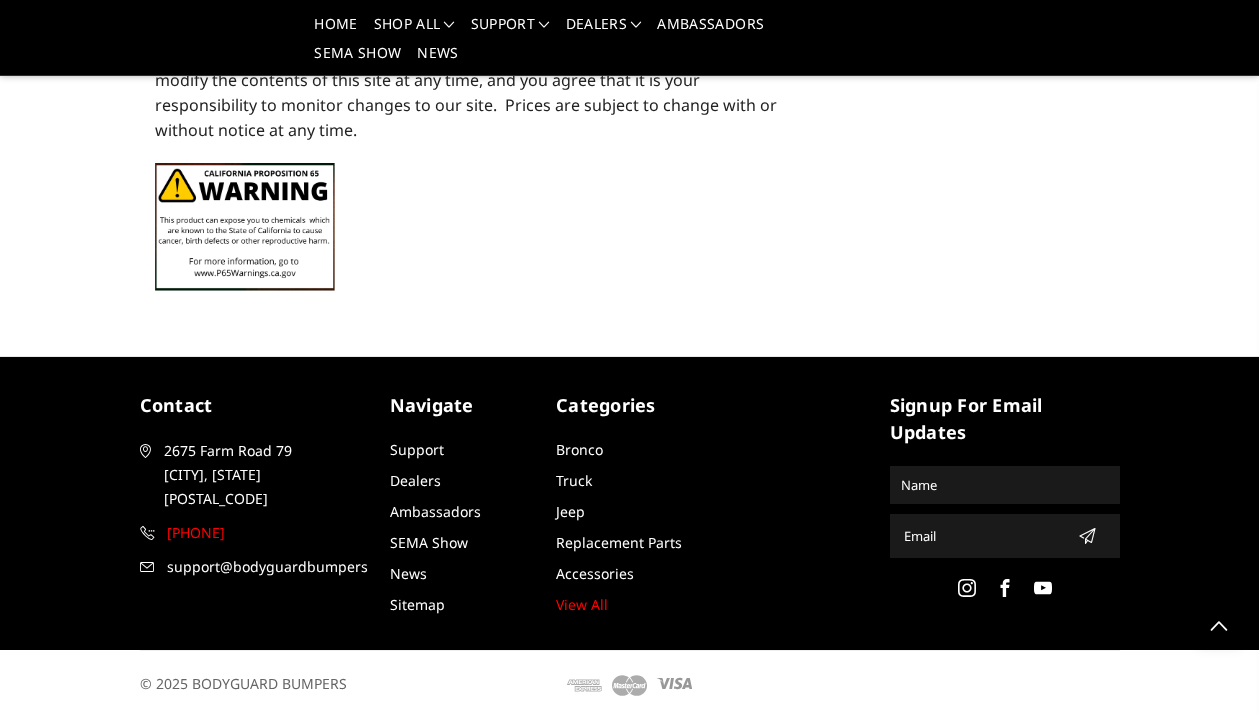 scroll, scrollTop: 2427, scrollLeft: 0, axis: vertical 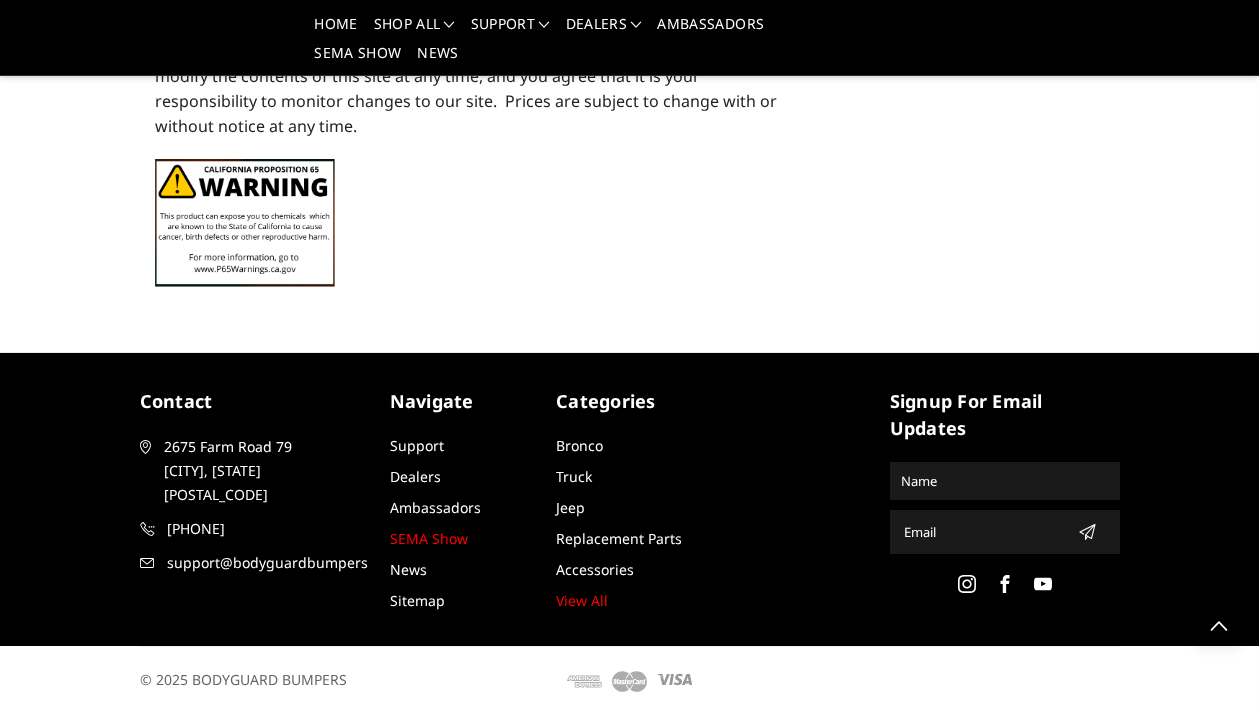 click on "SEMA Show" at bounding box center [429, 538] 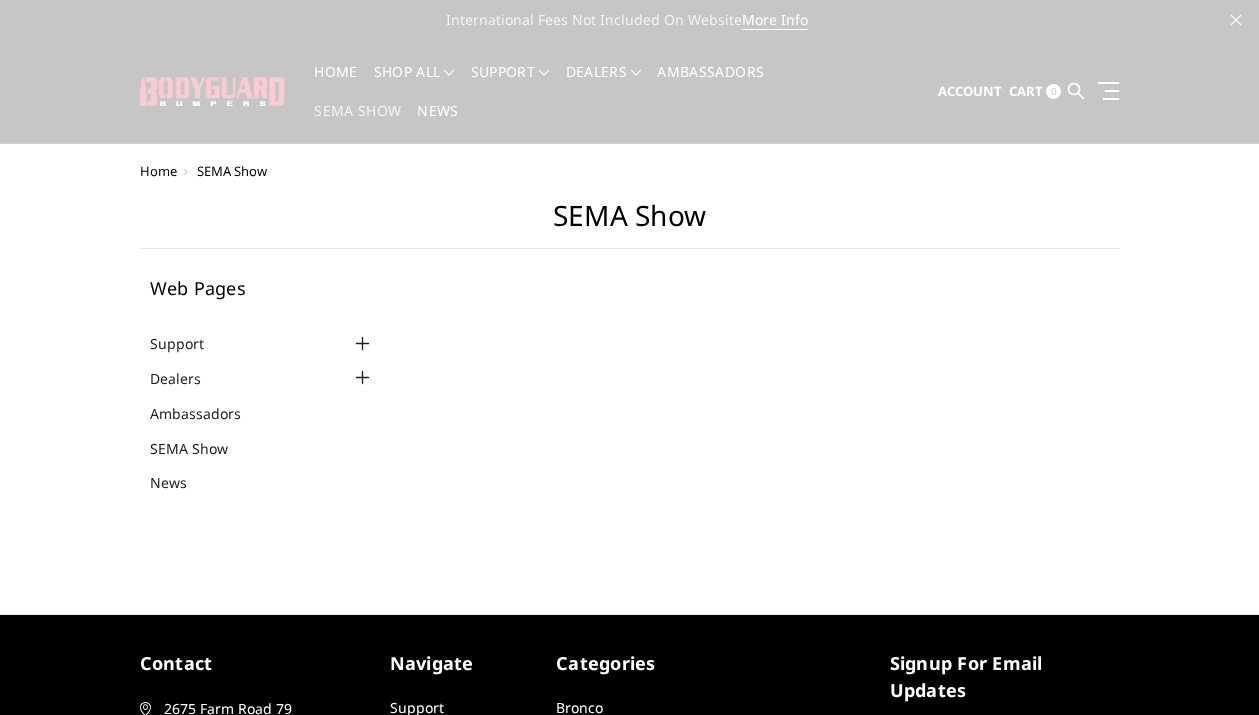 scroll, scrollTop: 0, scrollLeft: 0, axis: both 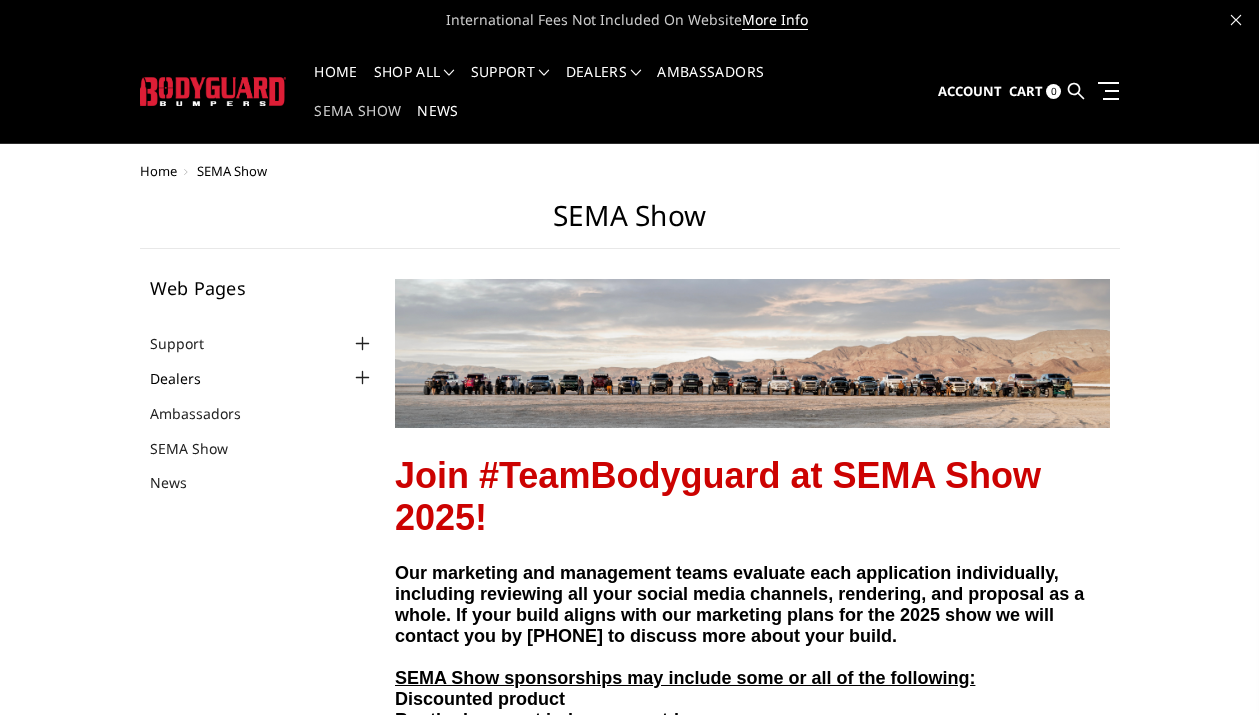 click on "Dealers" at bounding box center (188, 378) 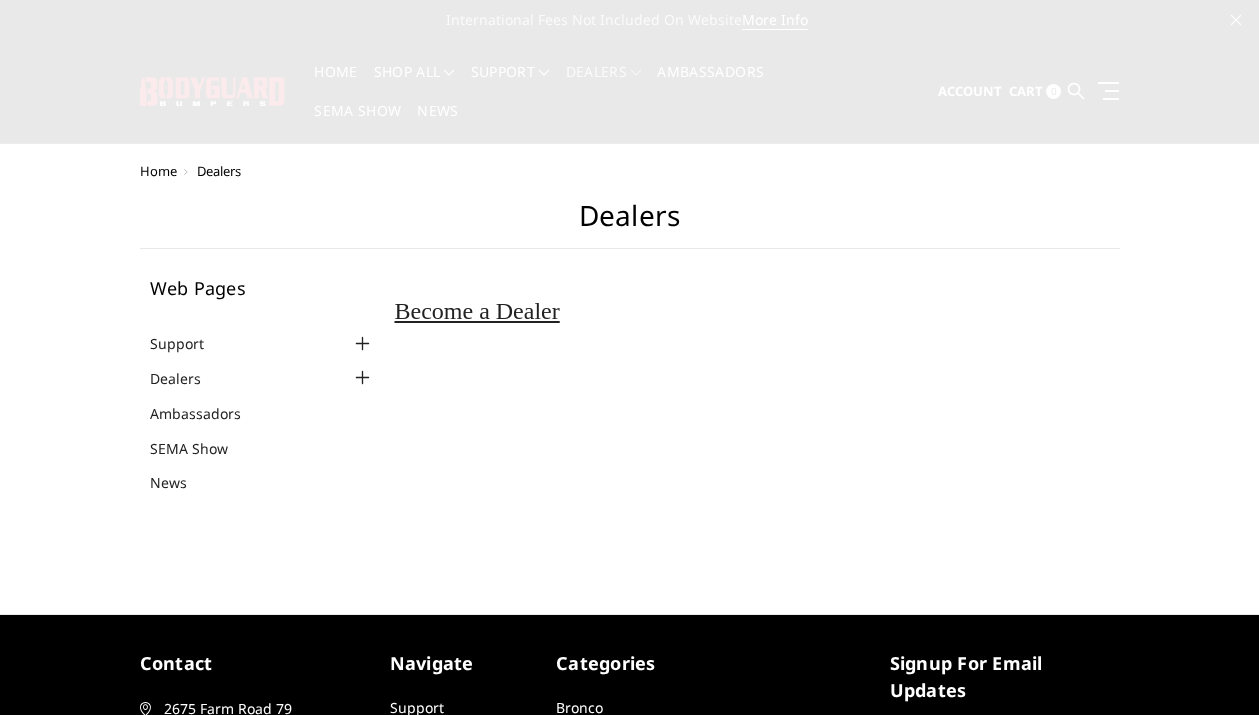 scroll, scrollTop: 0, scrollLeft: 0, axis: both 